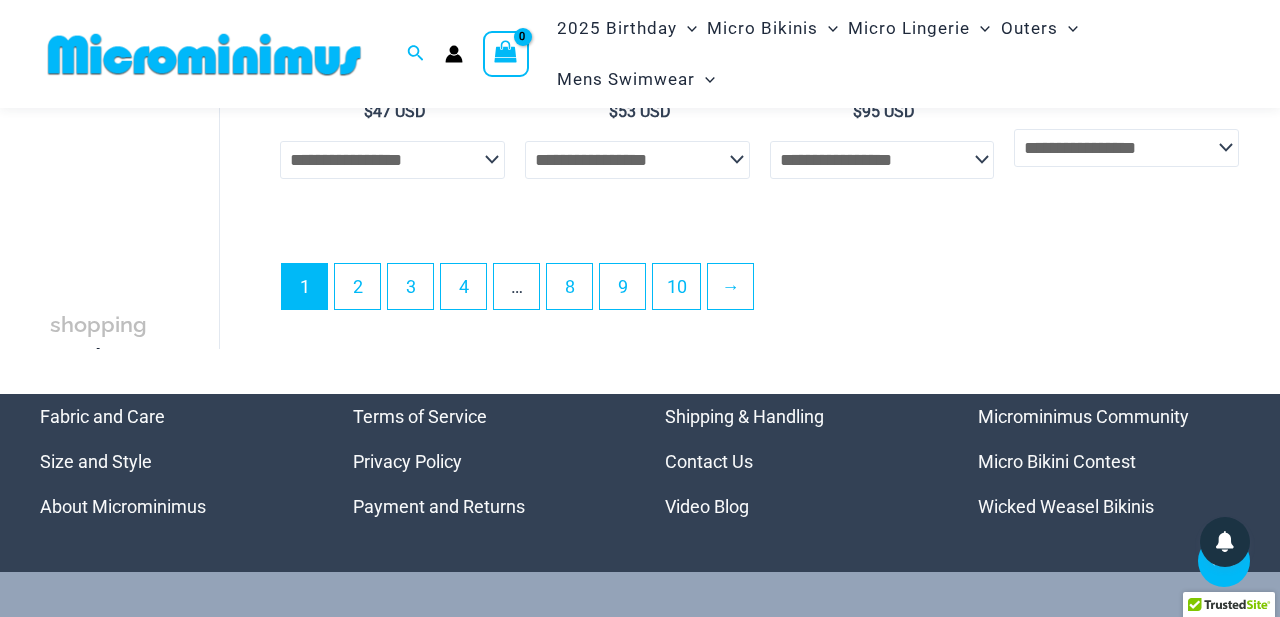 scroll, scrollTop: 4983, scrollLeft: 0, axis: vertical 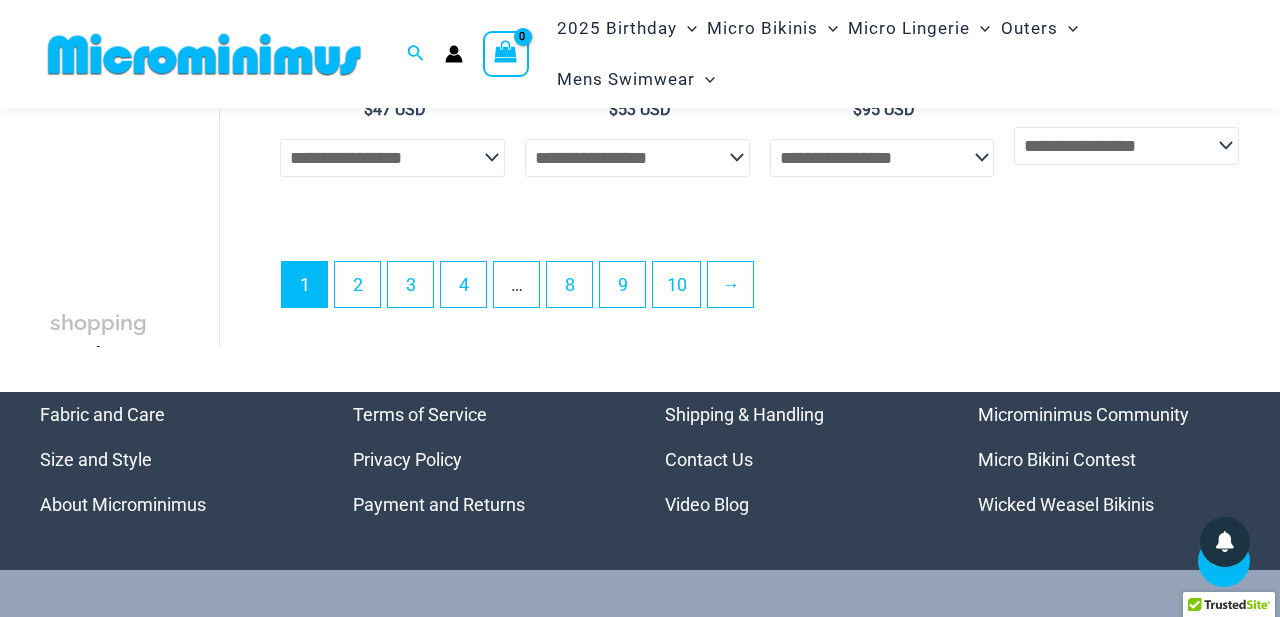 click on "**********" 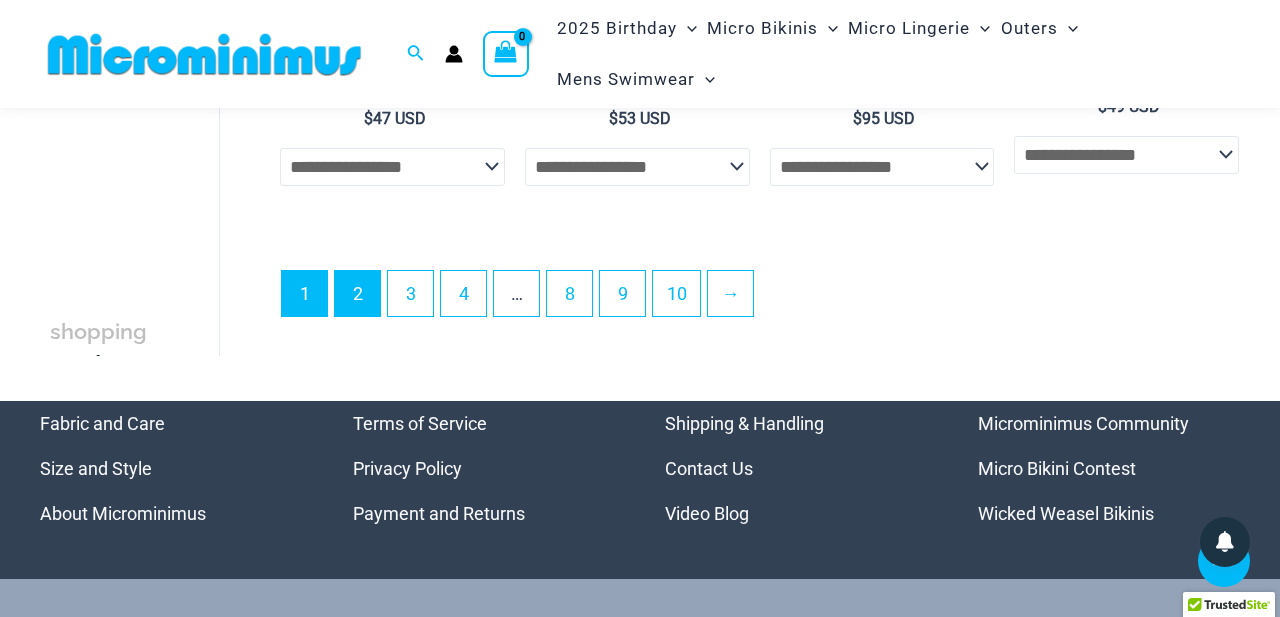 scroll, scrollTop: 4840, scrollLeft: 0, axis: vertical 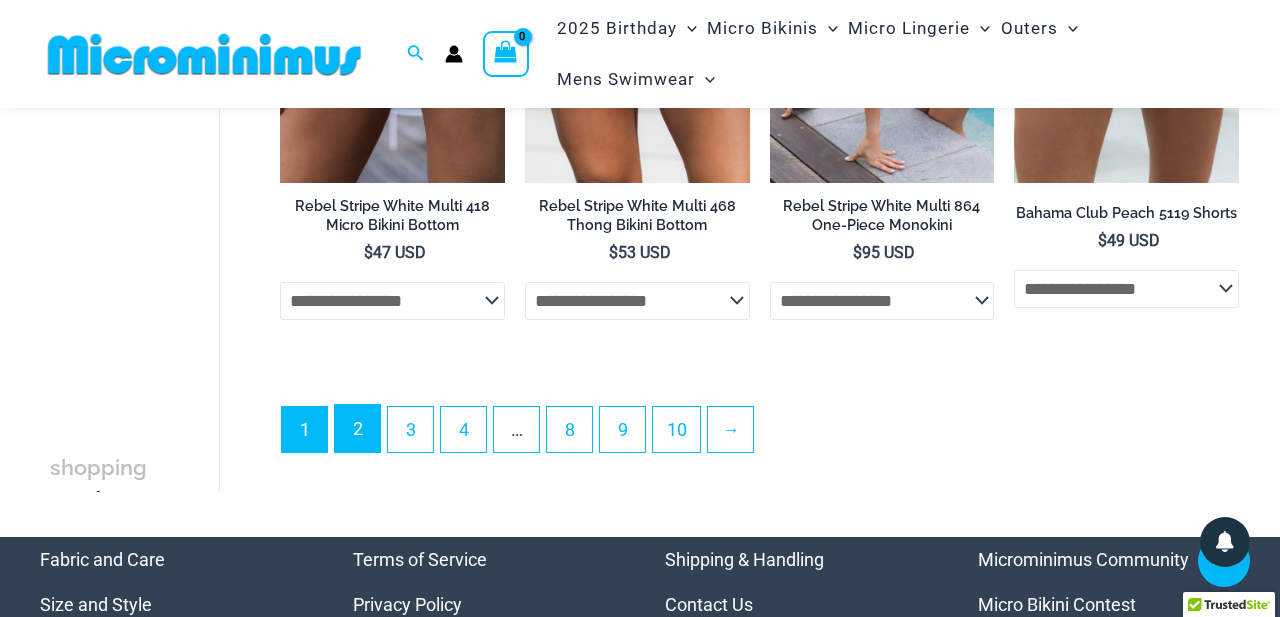 click on "2" at bounding box center (357, 428) 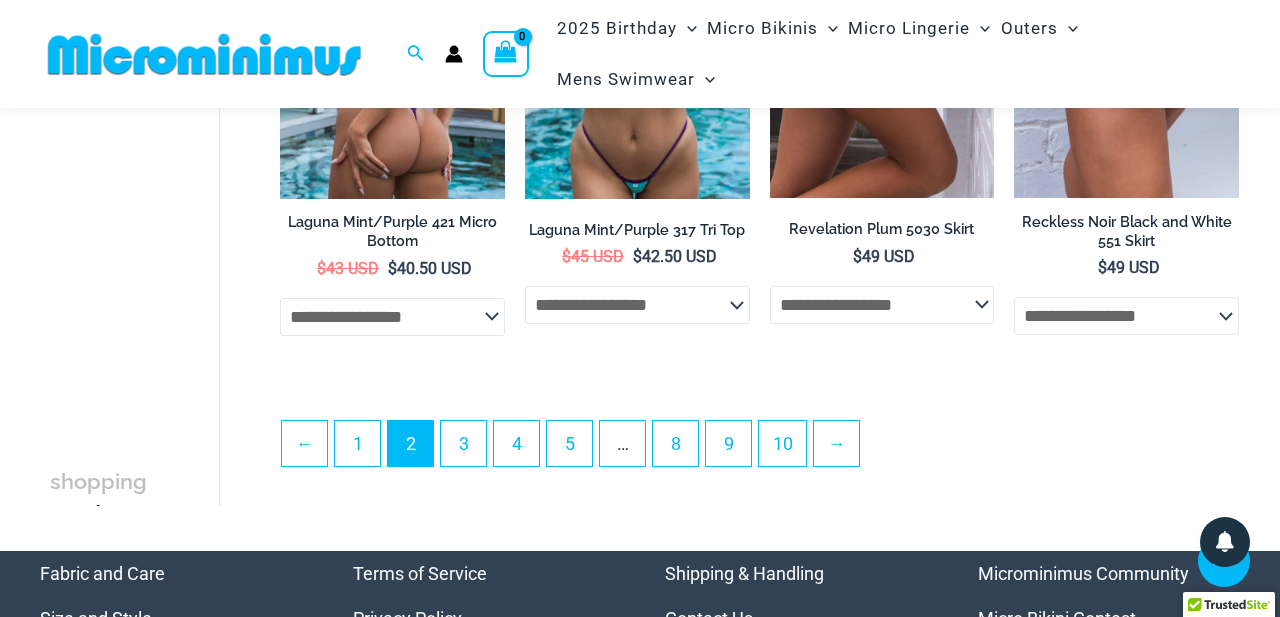 scroll, scrollTop: 4200, scrollLeft: 0, axis: vertical 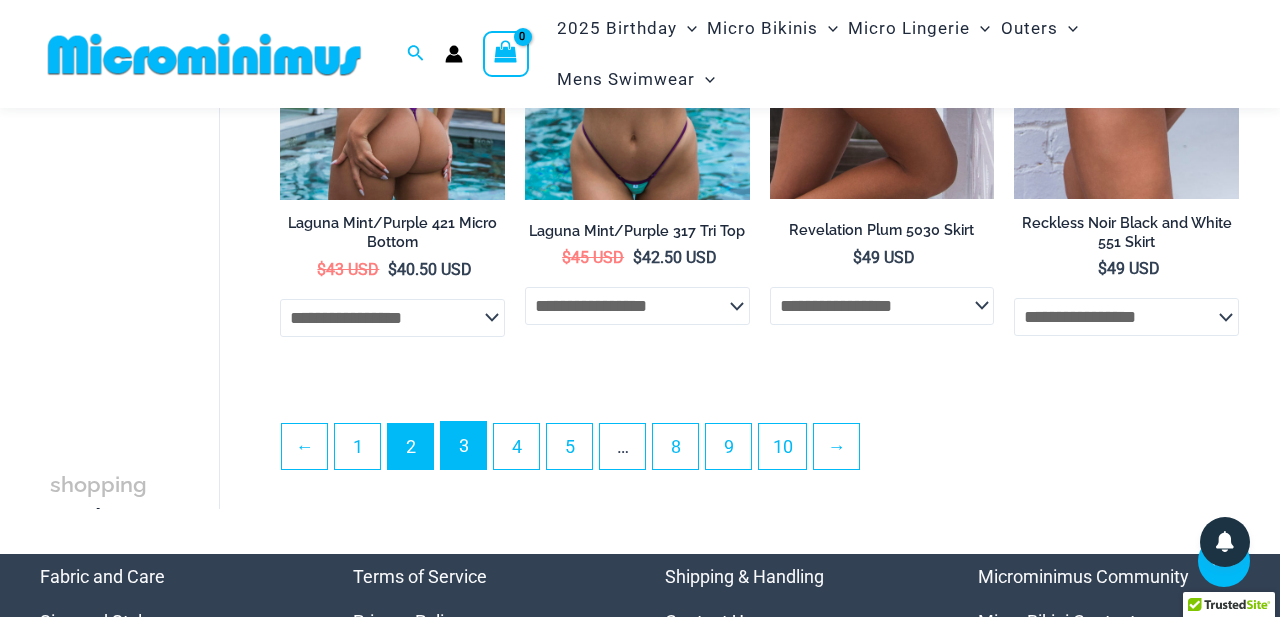 click on "3" at bounding box center [463, 445] 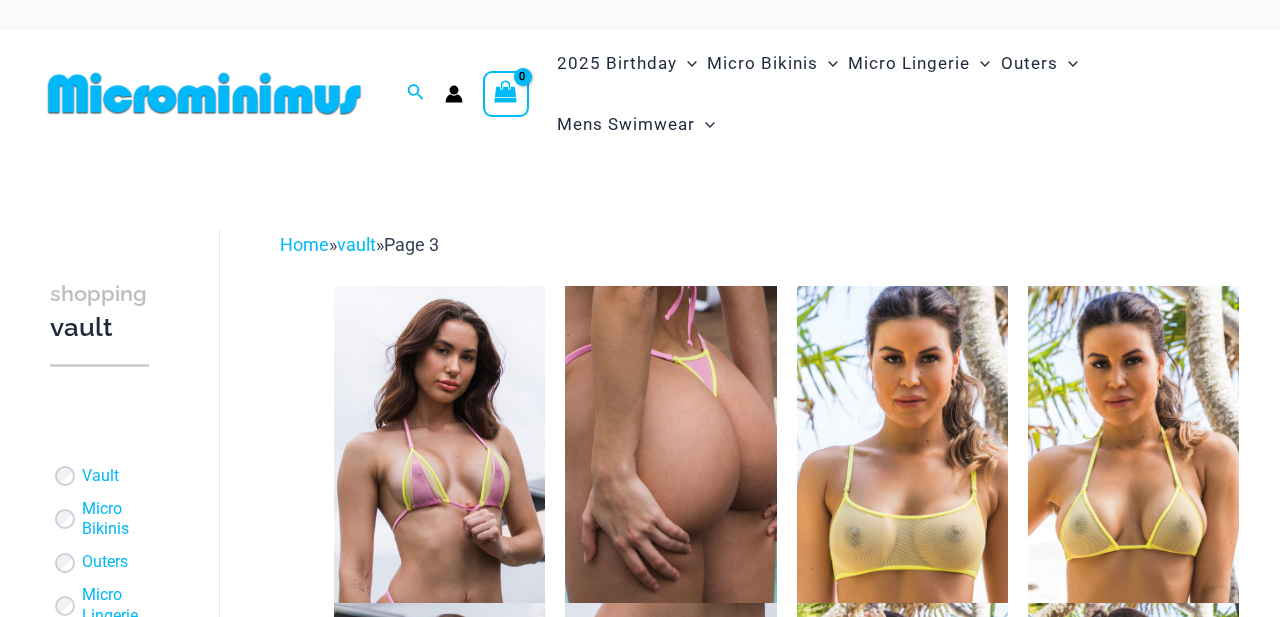 scroll, scrollTop: 0, scrollLeft: 0, axis: both 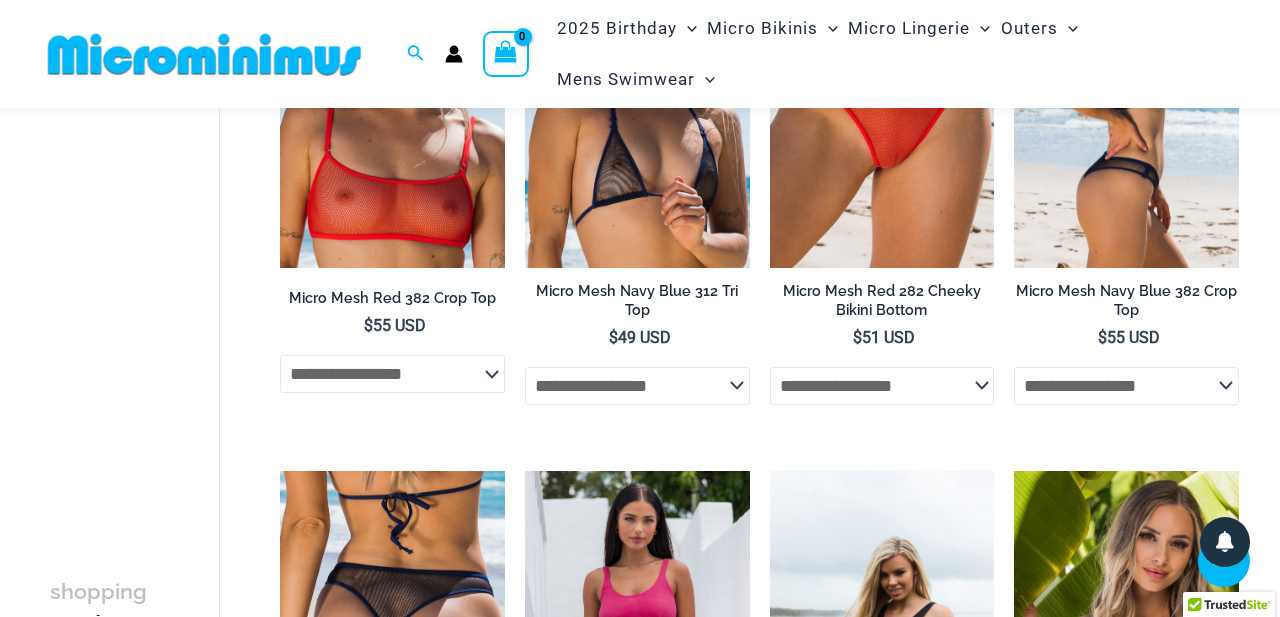 click on "**********" 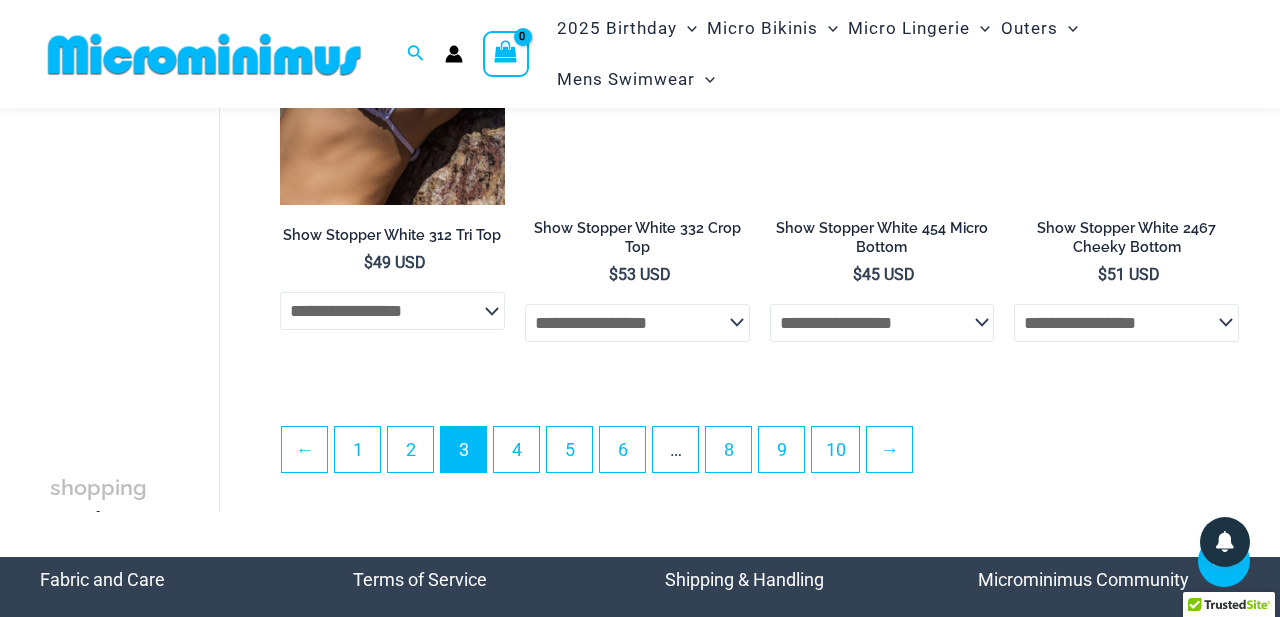 scroll, scrollTop: 4273, scrollLeft: 0, axis: vertical 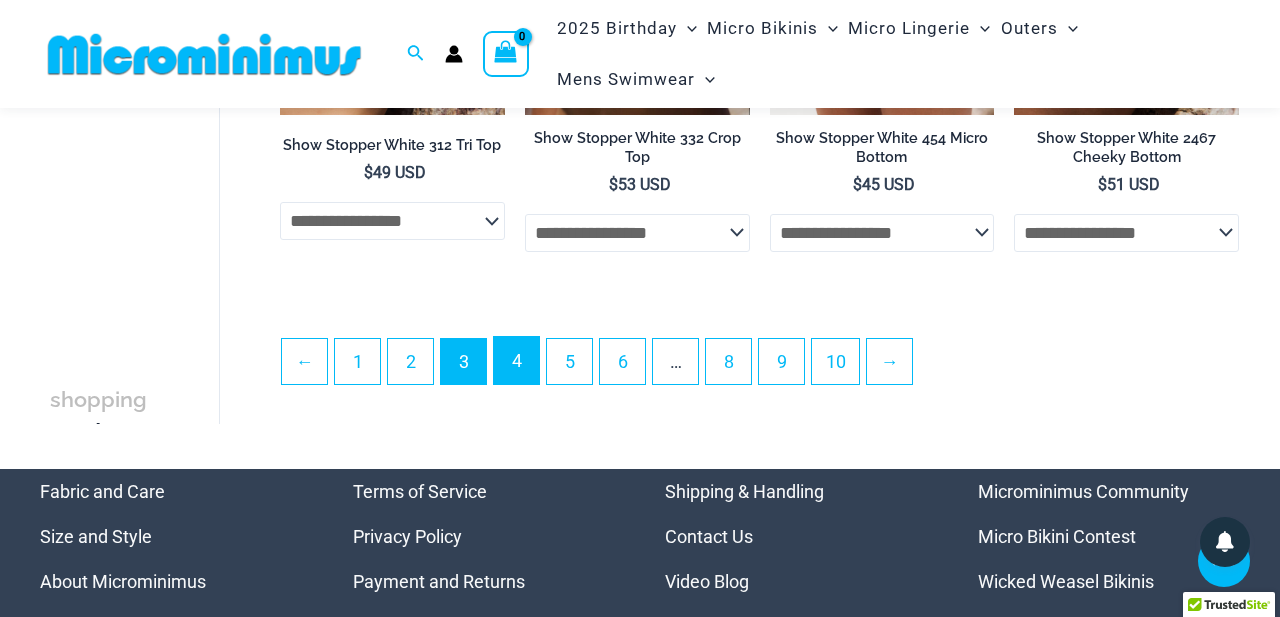 click on "4" at bounding box center [516, 360] 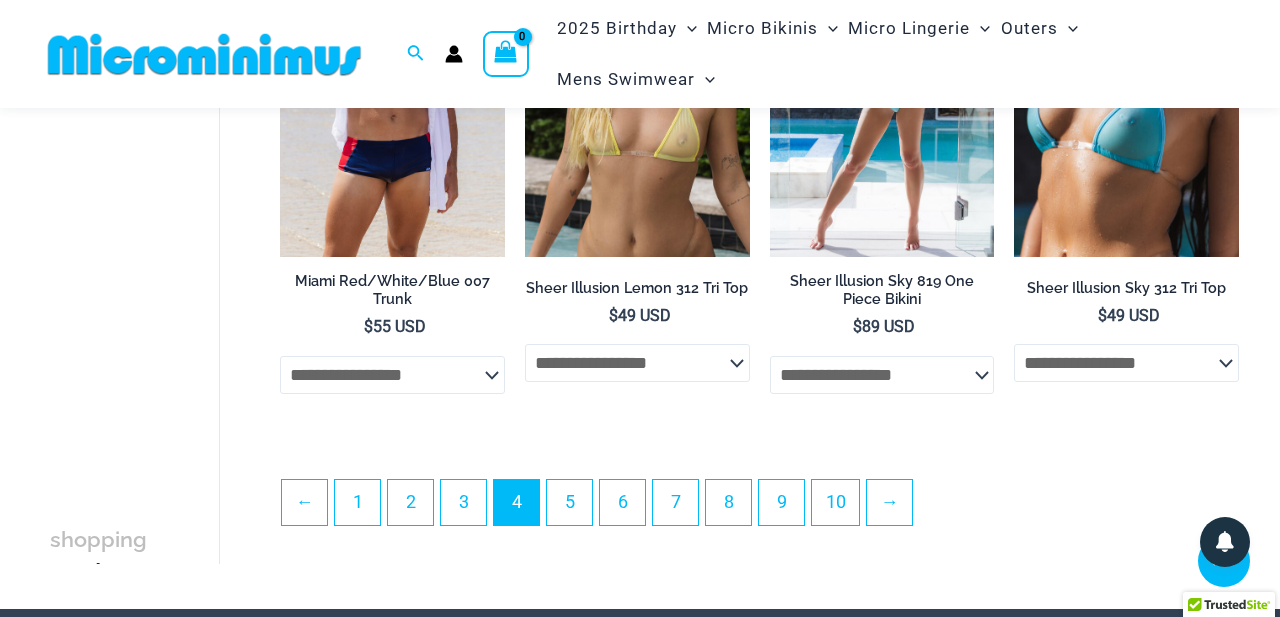 scroll, scrollTop: 4177, scrollLeft: 0, axis: vertical 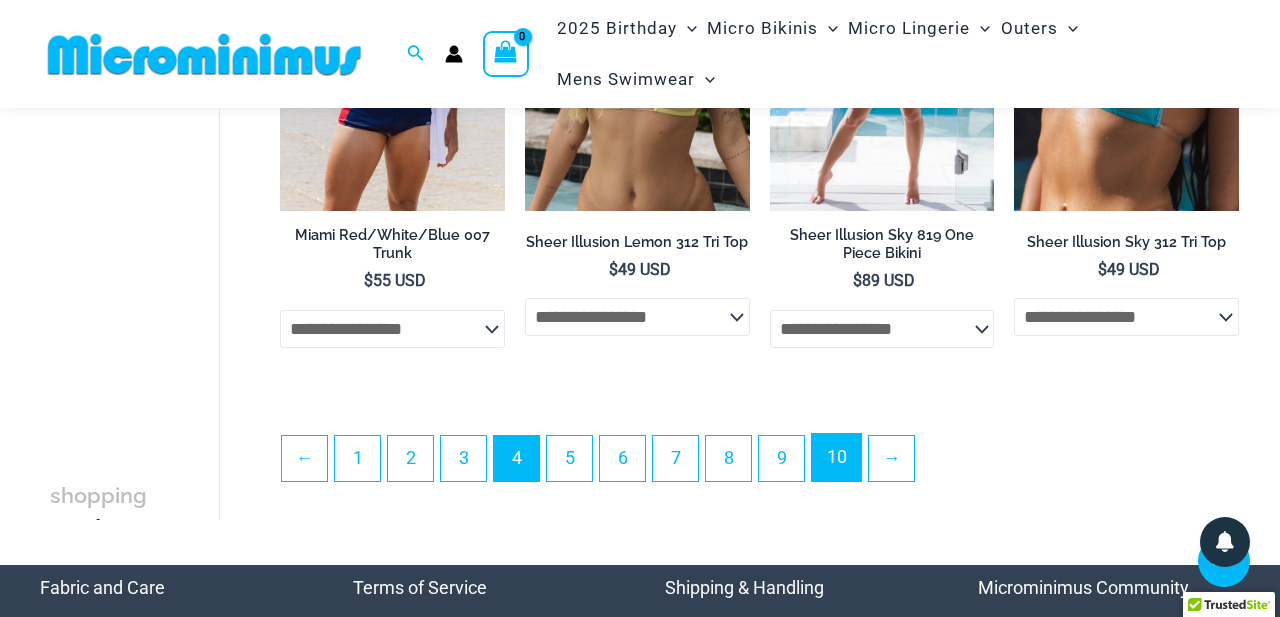 click on "10" at bounding box center (836, 457) 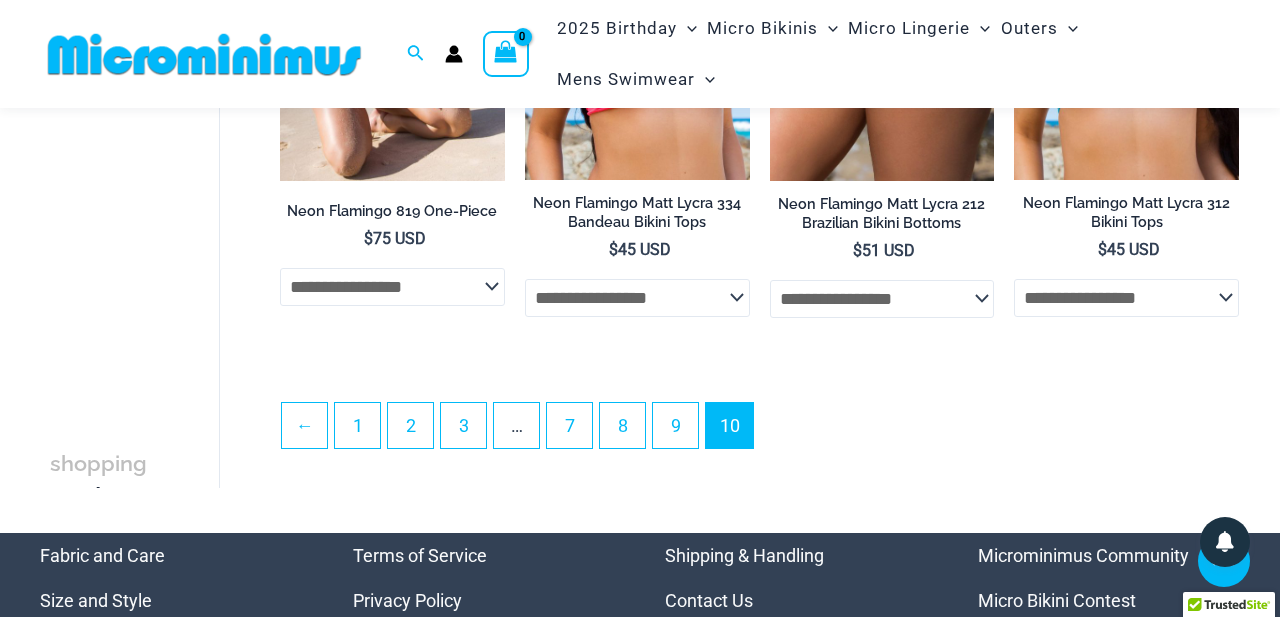scroll, scrollTop: 2102, scrollLeft: 0, axis: vertical 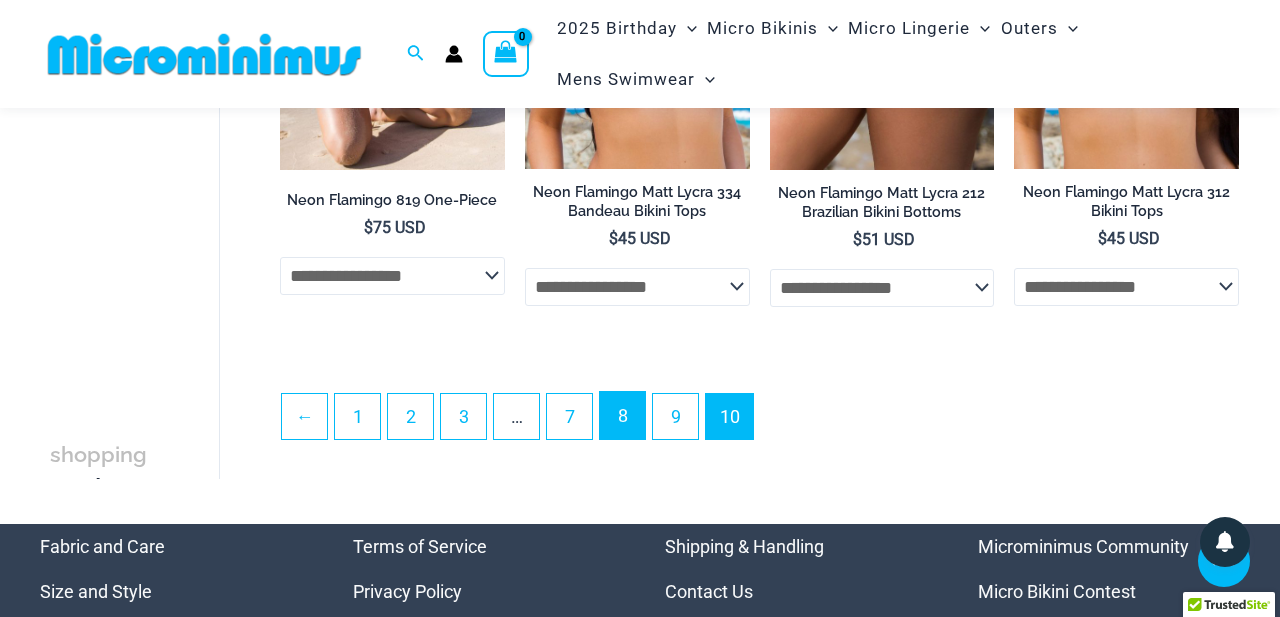 click on "8" at bounding box center [622, 415] 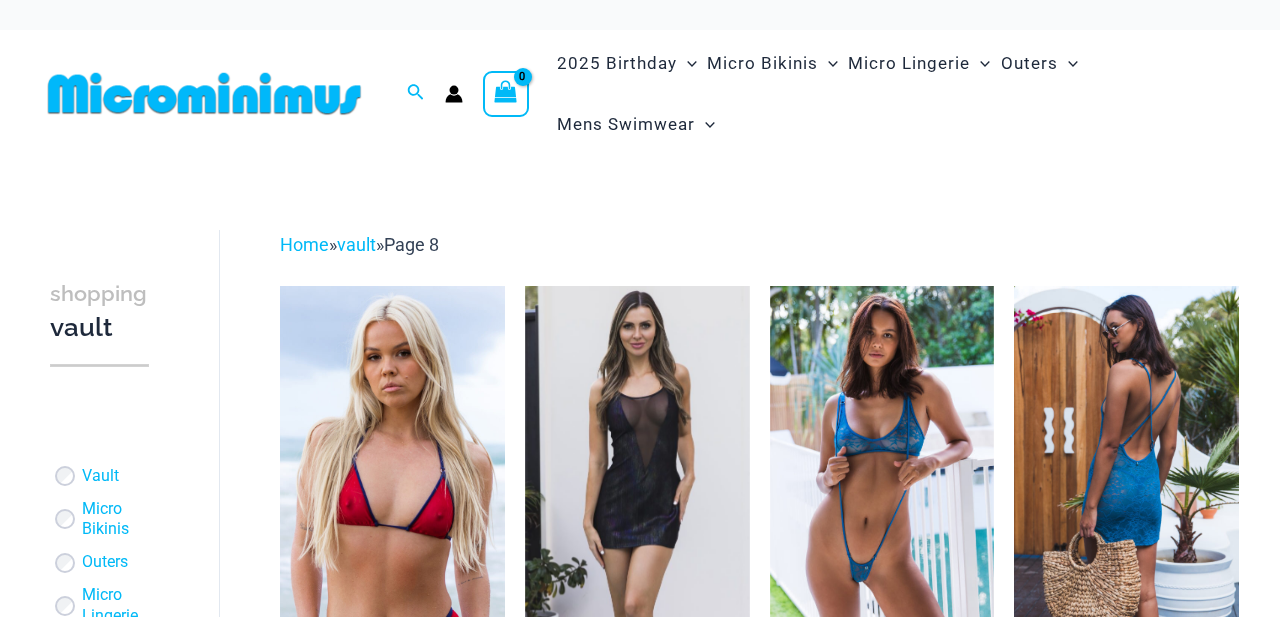 scroll, scrollTop: 0, scrollLeft: 0, axis: both 